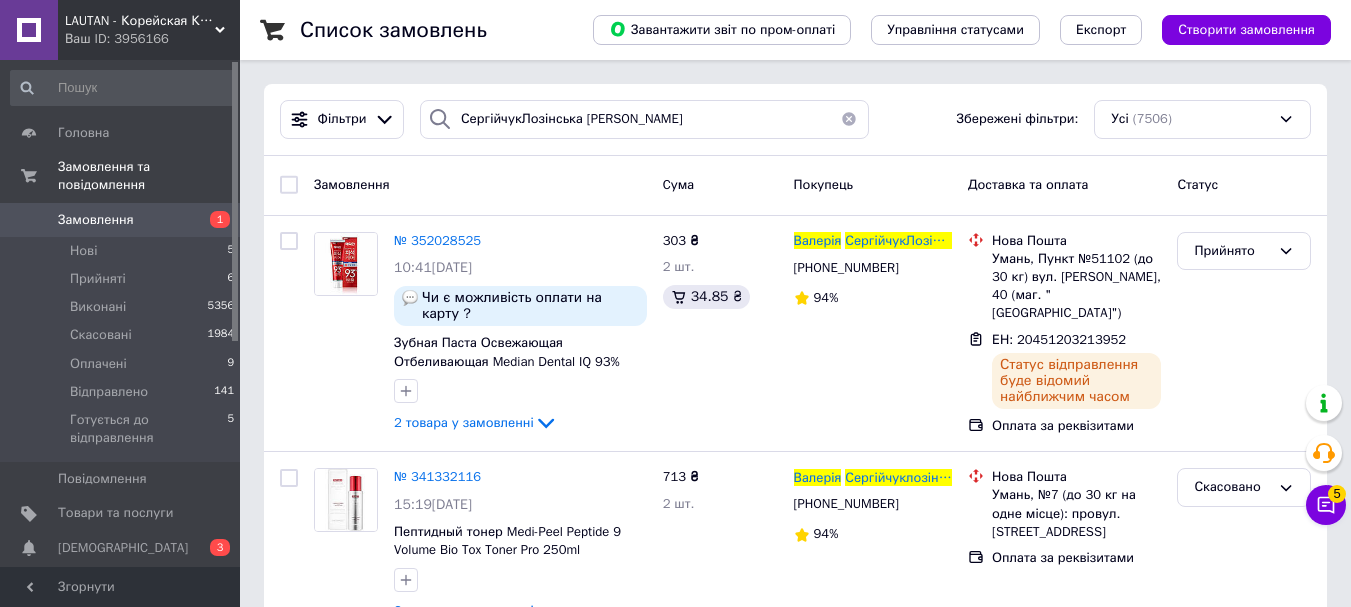 click on "Список замовлень   Завантажити звіт по пром-оплаті Управління статусами Експорт Створити замовлення Фільтри СергійчукЛозінська [PERSON_NAME] Збережені фільтри: Усі (7506) Замовлення Cума Покупець Доставка та оплата Статус № 352028525 10:41[DATE] Чи  є  можливість оплати на карту ? Зубная Паста Освежающая Отбеливающая Median Dental IQ 93% Remove [MEDICAL_DATA] 120мл (красная упаковка) 2 товара у замовленні 303 ₴ 2 шт. 34.85 ₴ [PERSON_NAME] [PHONE_NUMBER] 94% [GEOGRAPHIC_DATA], Пункт №51102 (до 30 кг) вул. [PERSON_NAME], 40 (маг. "Інновація") ЕН: 20451203213952 Статус відправлення буде відомий найближчим часом   94%" at bounding box center [795, 410] 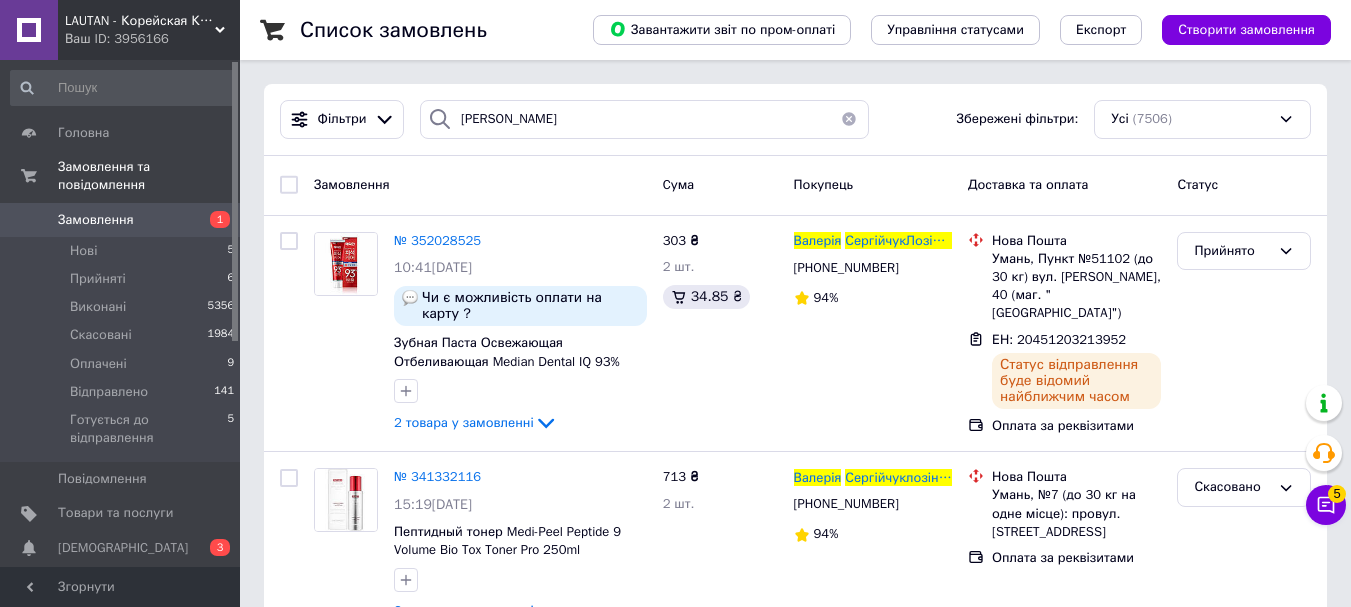 scroll, scrollTop: 0, scrollLeft: 0, axis: both 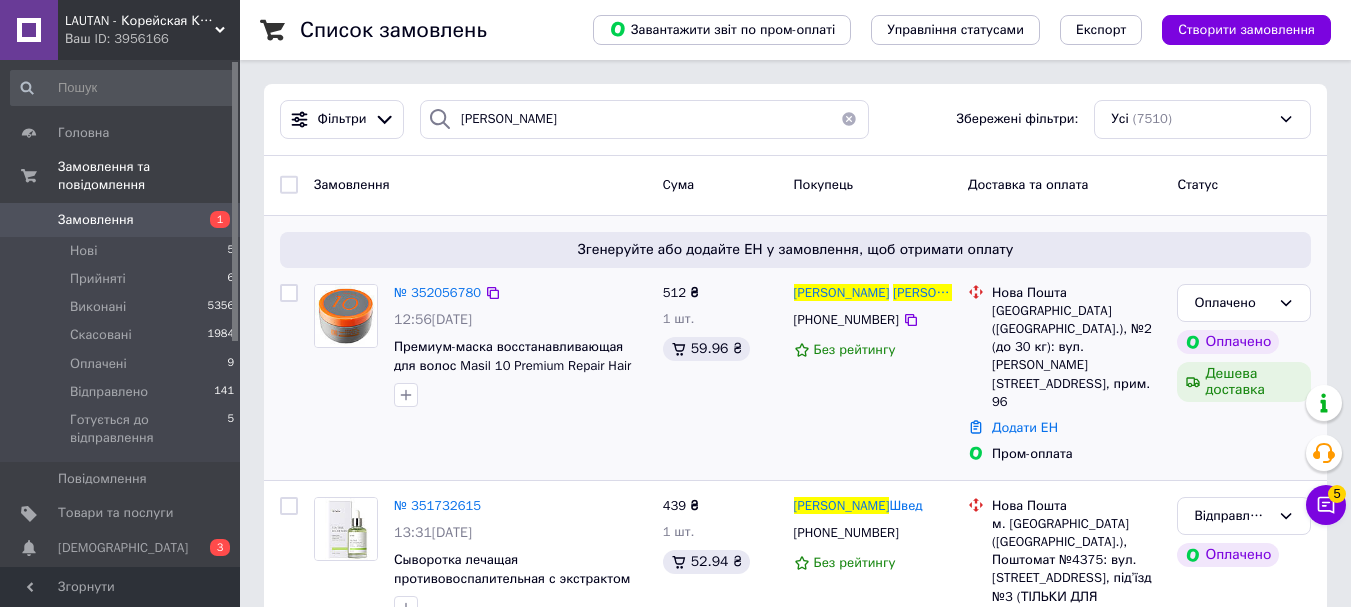 type on "[PERSON_NAME]" 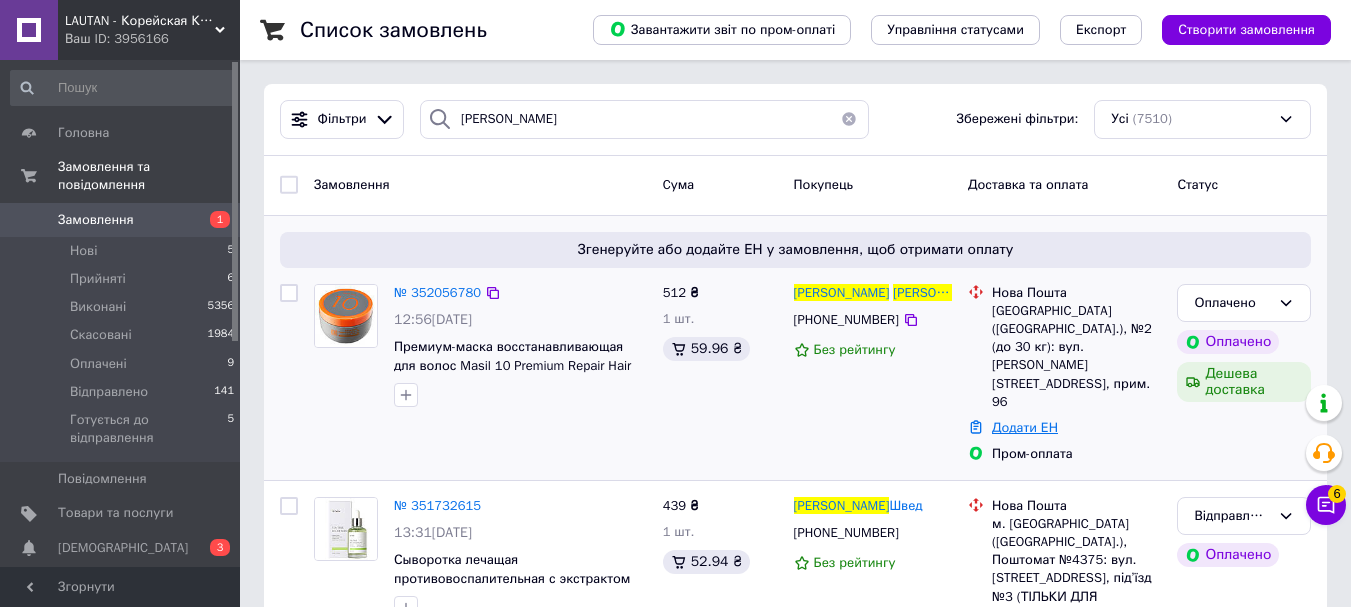 click on "Додати ЕН" at bounding box center (1025, 427) 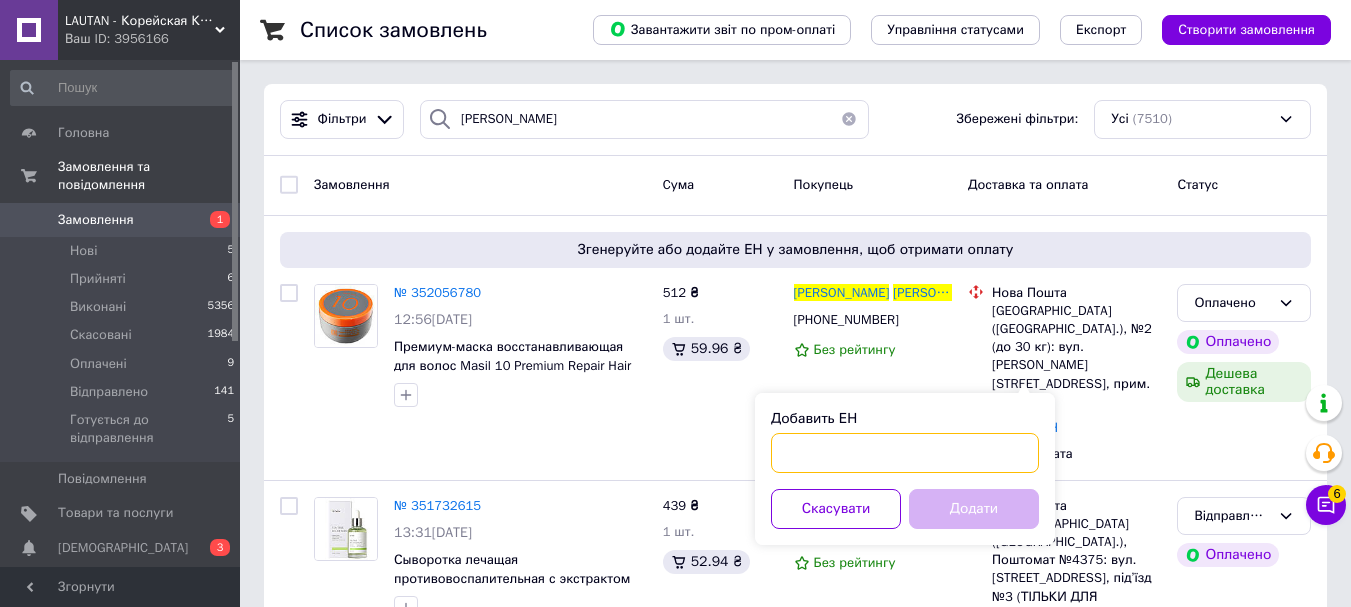 click on "Добавить ЕН" at bounding box center [905, 453] 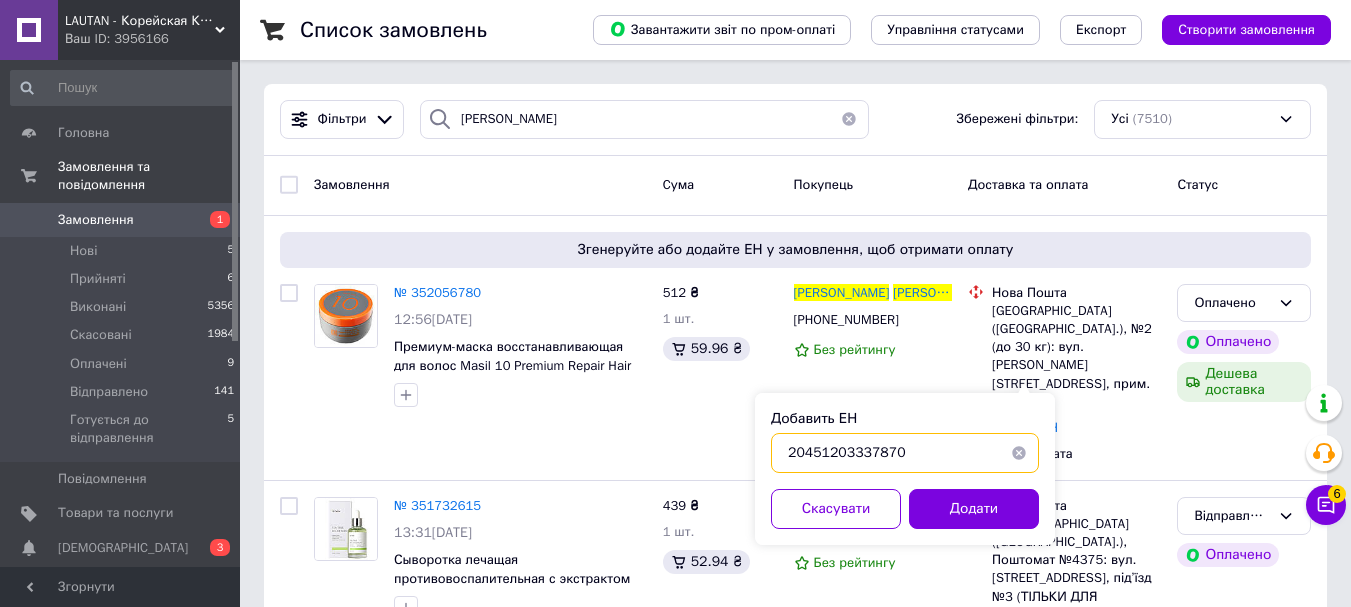type on "20451203337870" 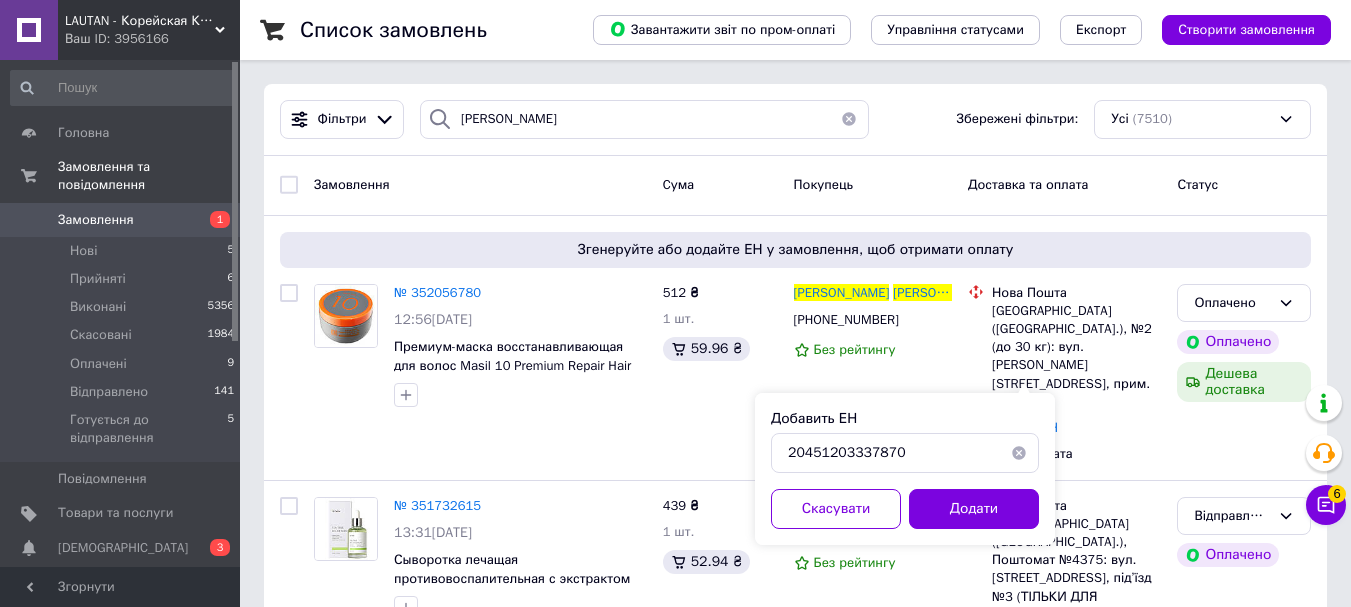 click on "Додати" at bounding box center [974, 509] 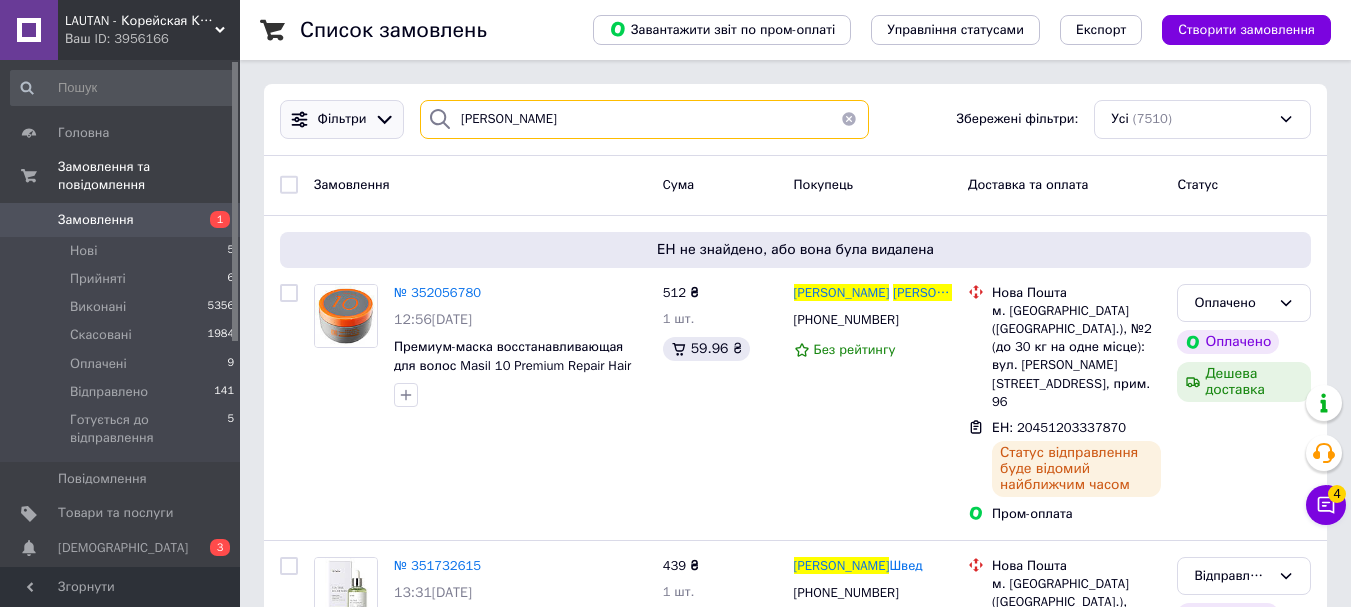 paste on "[PERSON_NAME]" 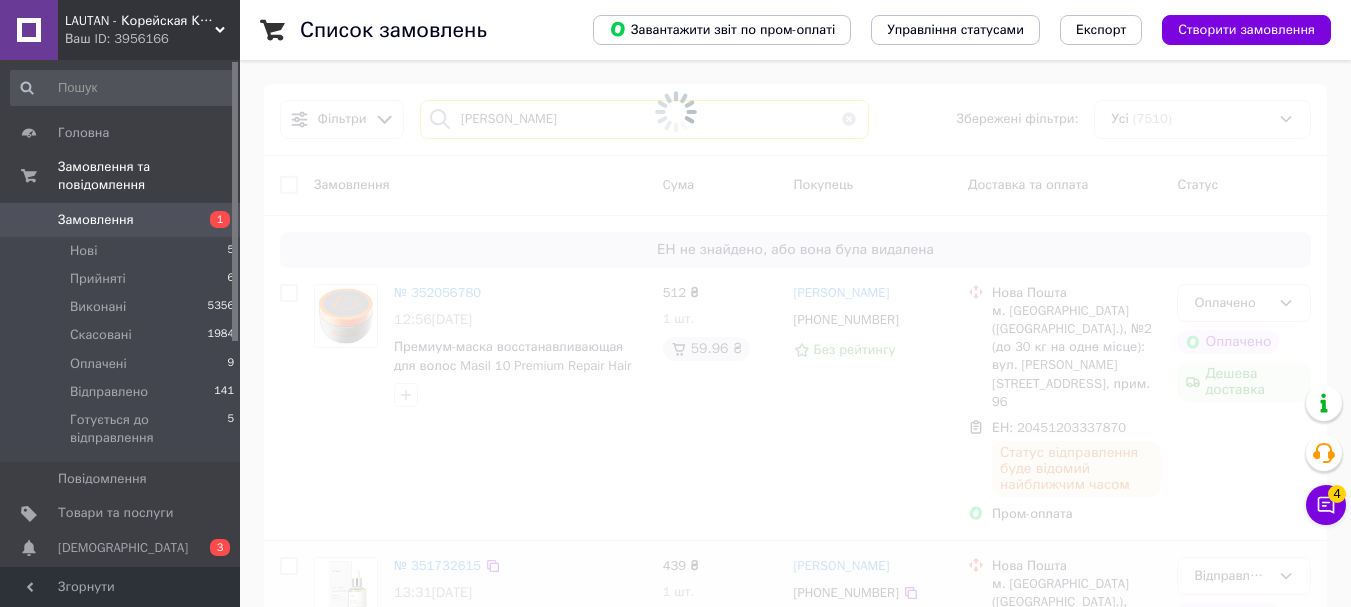 type on "[PERSON_NAME]" 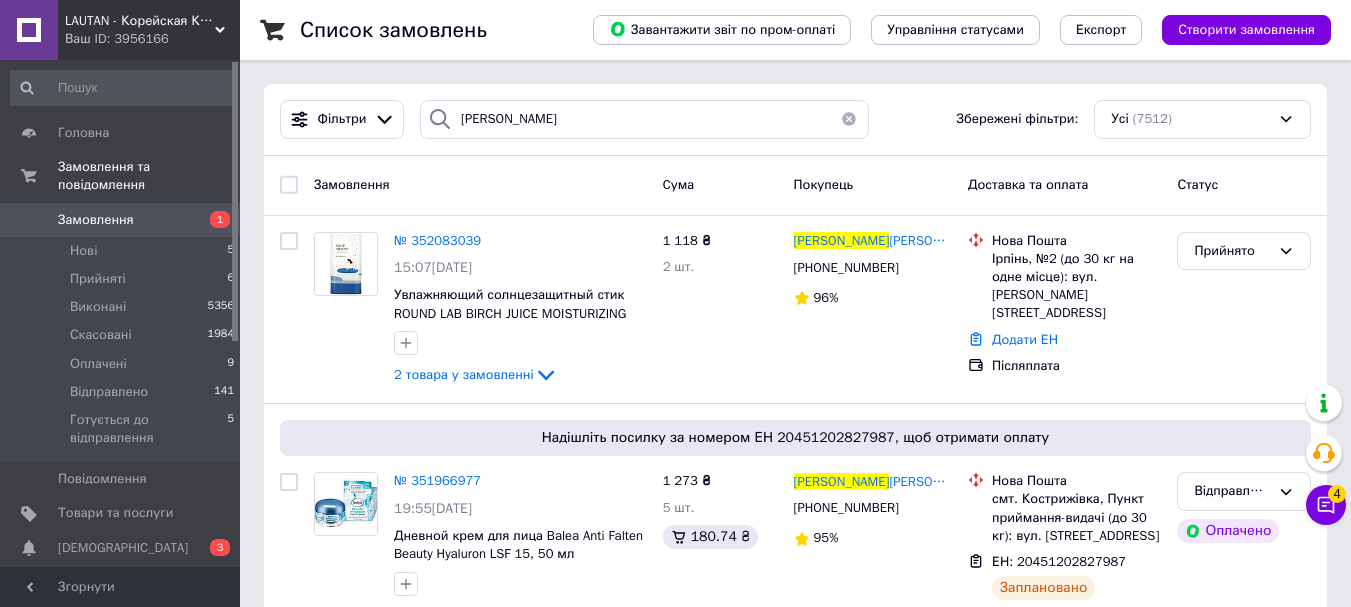 click on "[PERSON_NAME] фільтри: Усі (7512)" at bounding box center (795, 120) 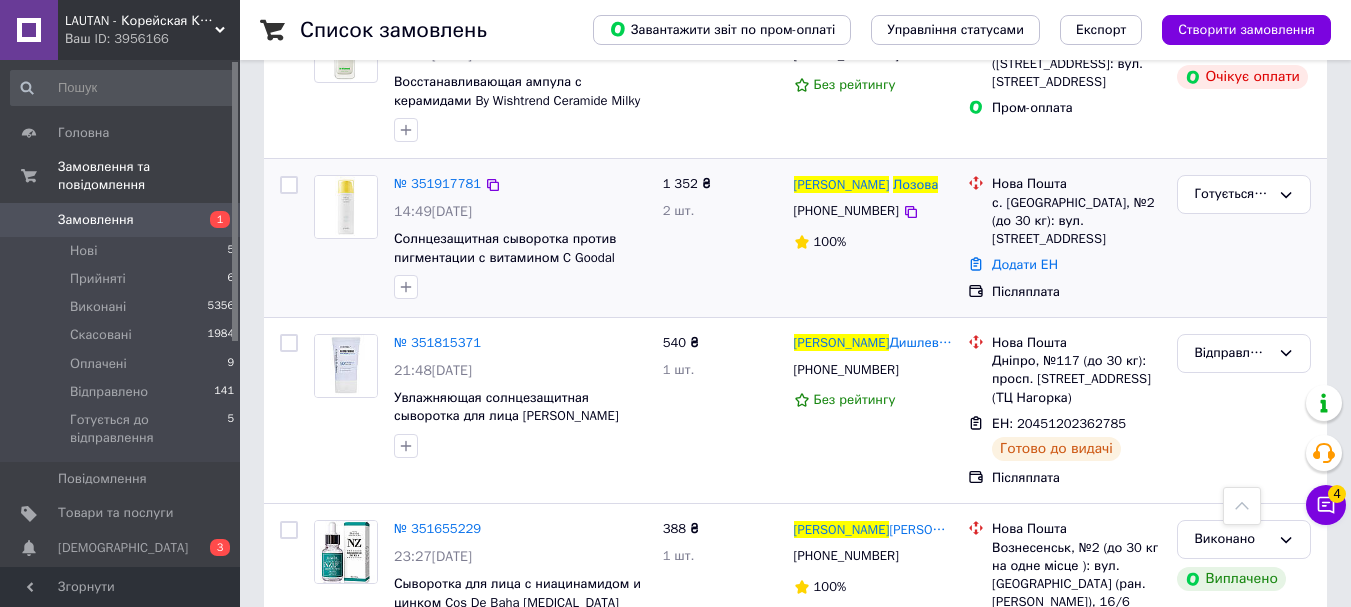 scroll, scrollTop: 800, scrollLeft: 0, axis: vertical 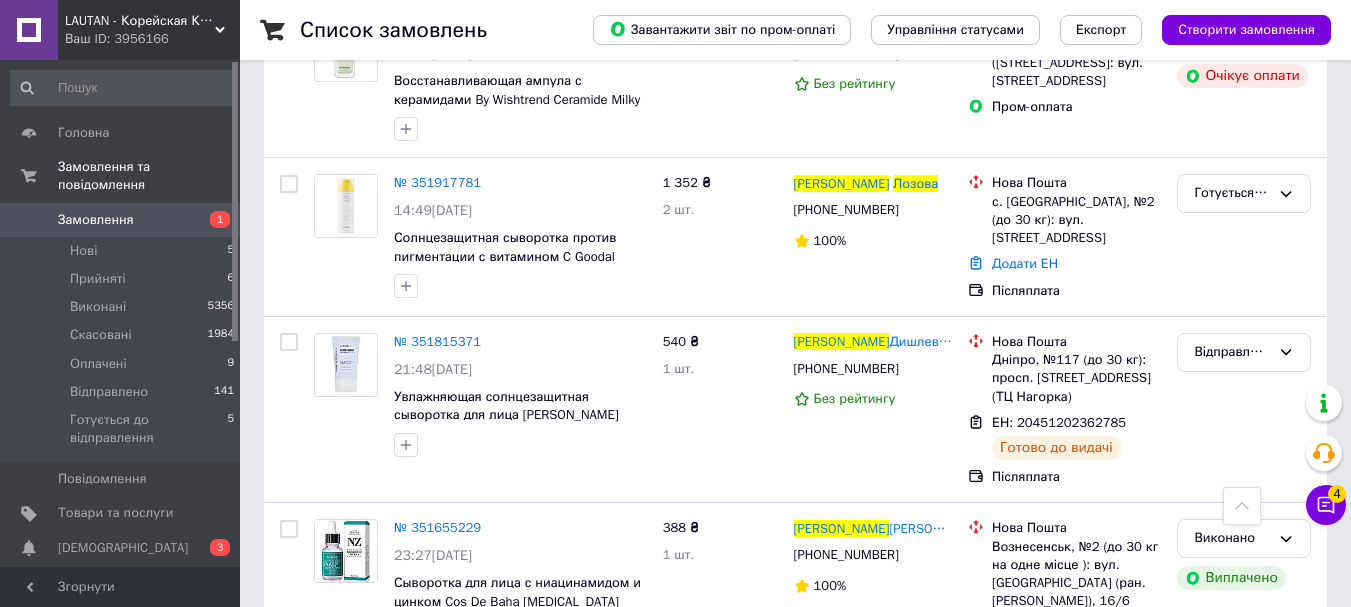 click on "№ 351917781" at bounding box center [437, 182] 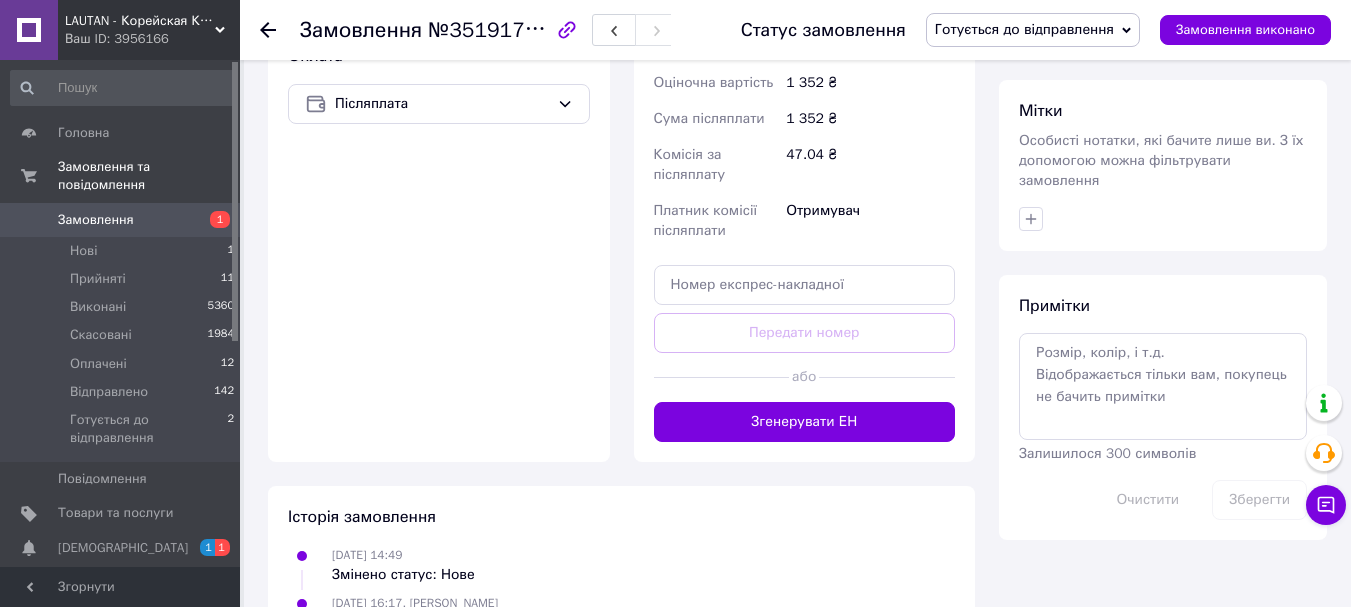 scroll, scrollTop: 855, scrollLeft: 0, axis: vertical 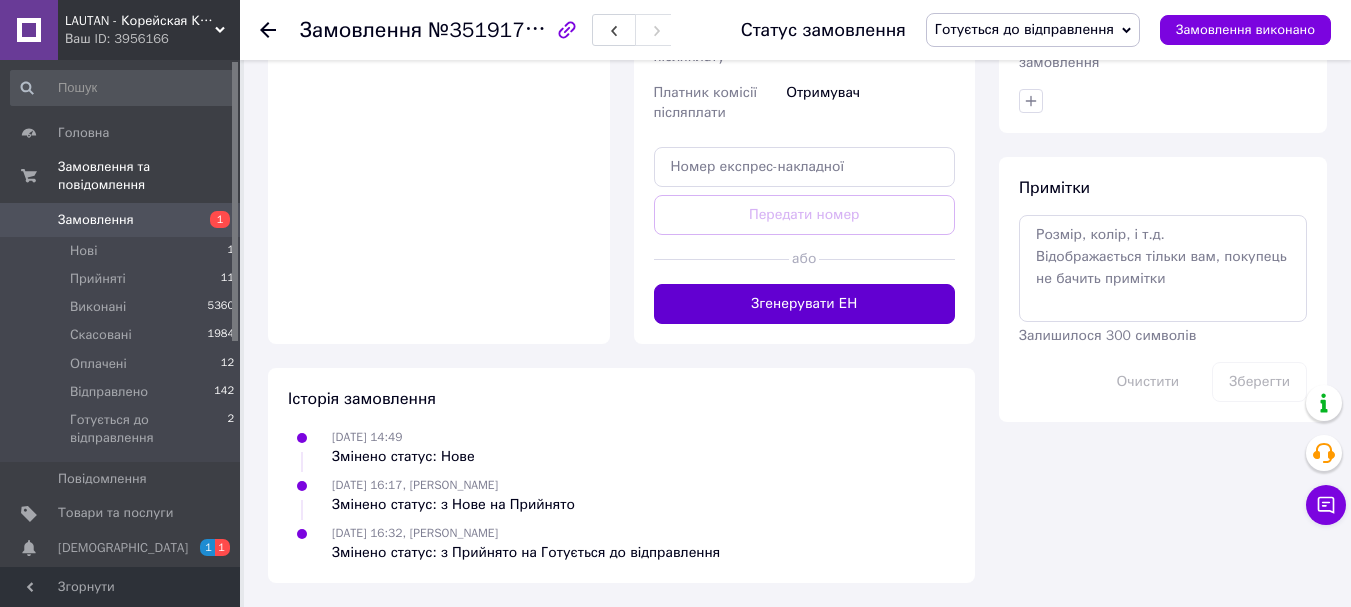 click on "Згенерувати ЕН" at bounding box center [805, 304] 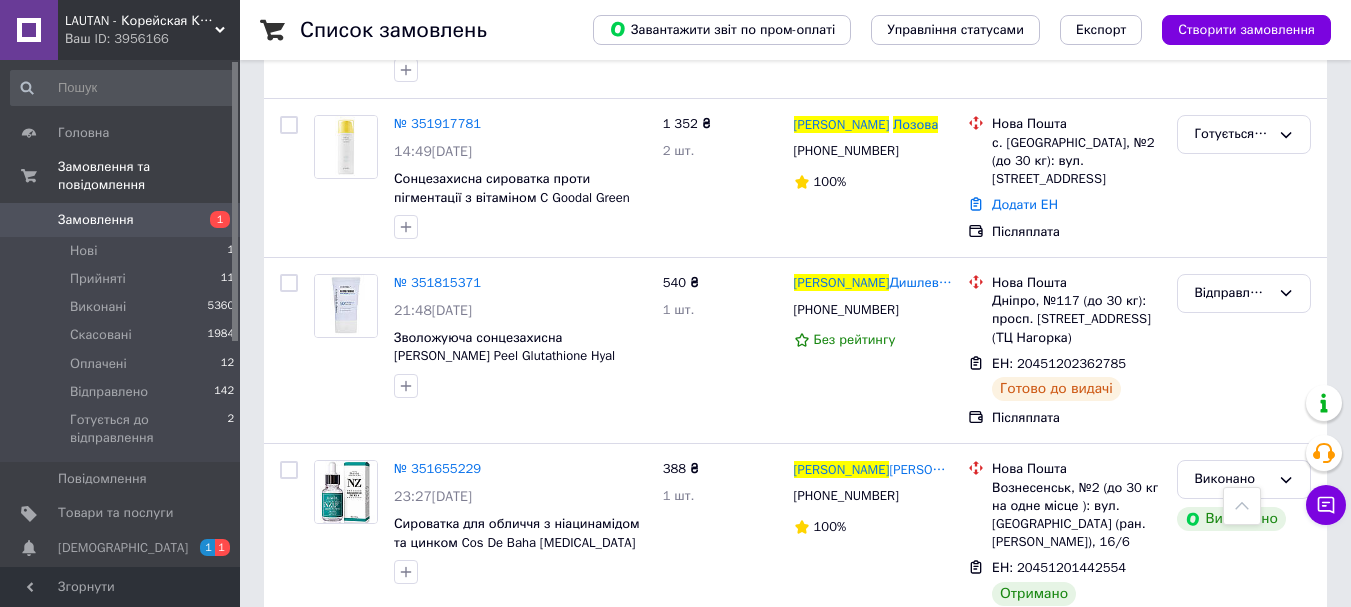 scroll, scrollTop: 900, scrollLeft: 0, axis: vertical 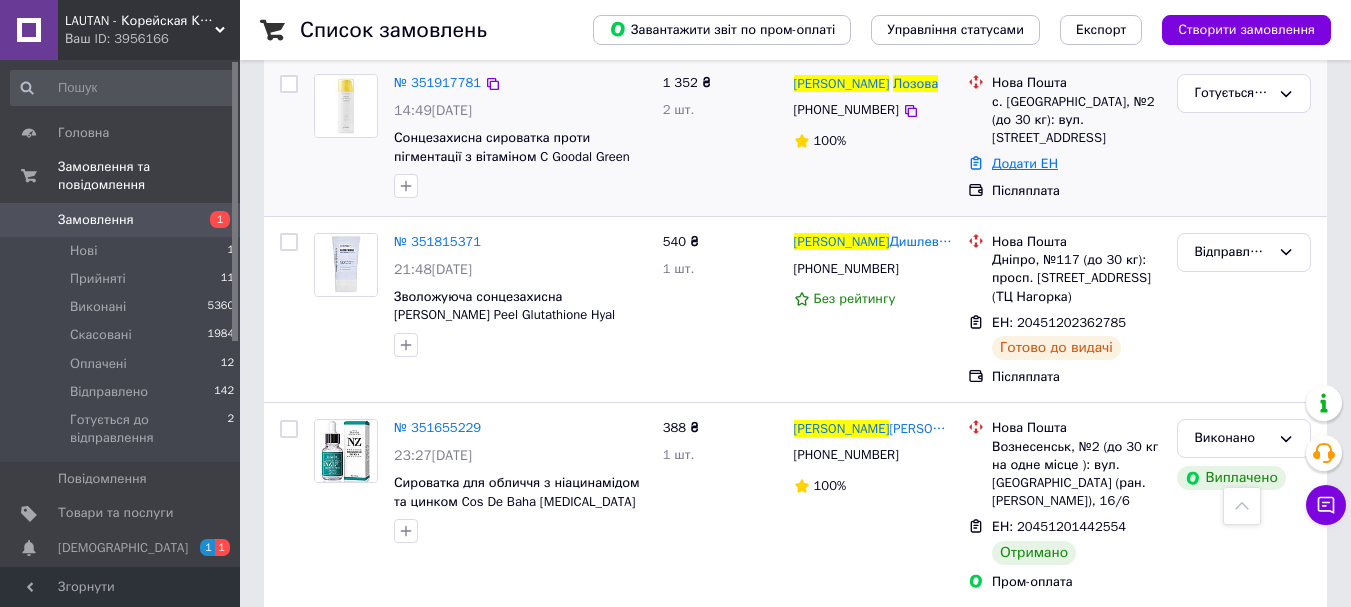 click on "Додати ЕН" at bounding box center (1025, 163) 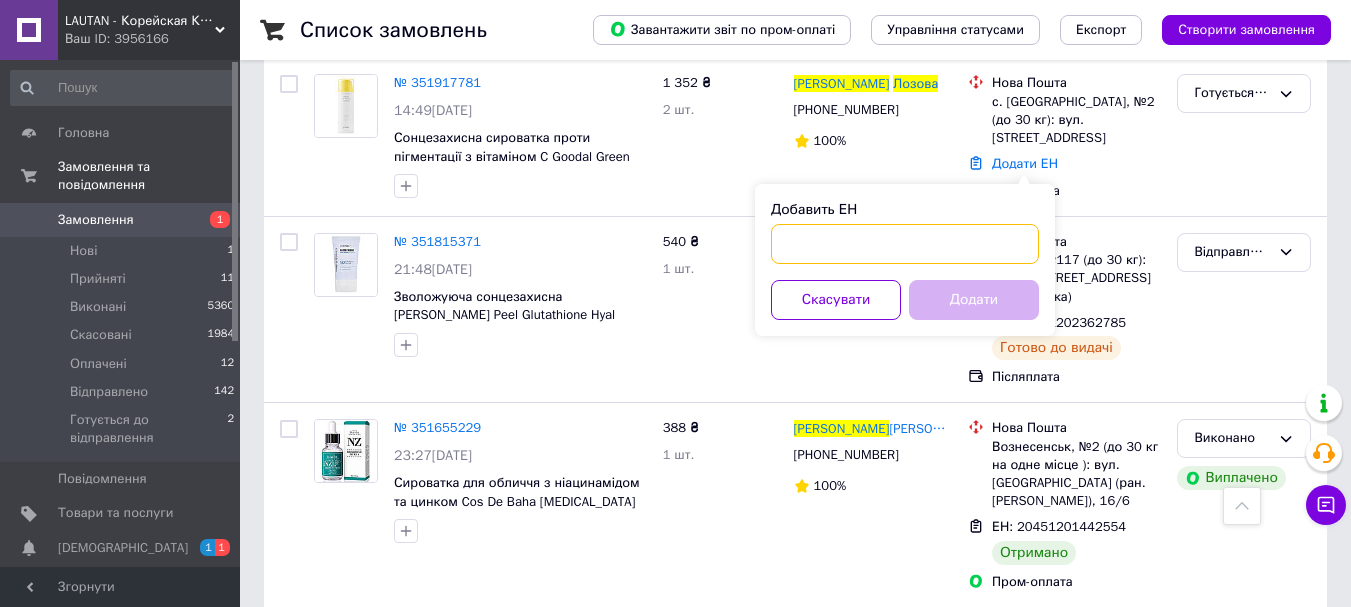 click on "Добавить ЕН" at bounding box center [905, 244] 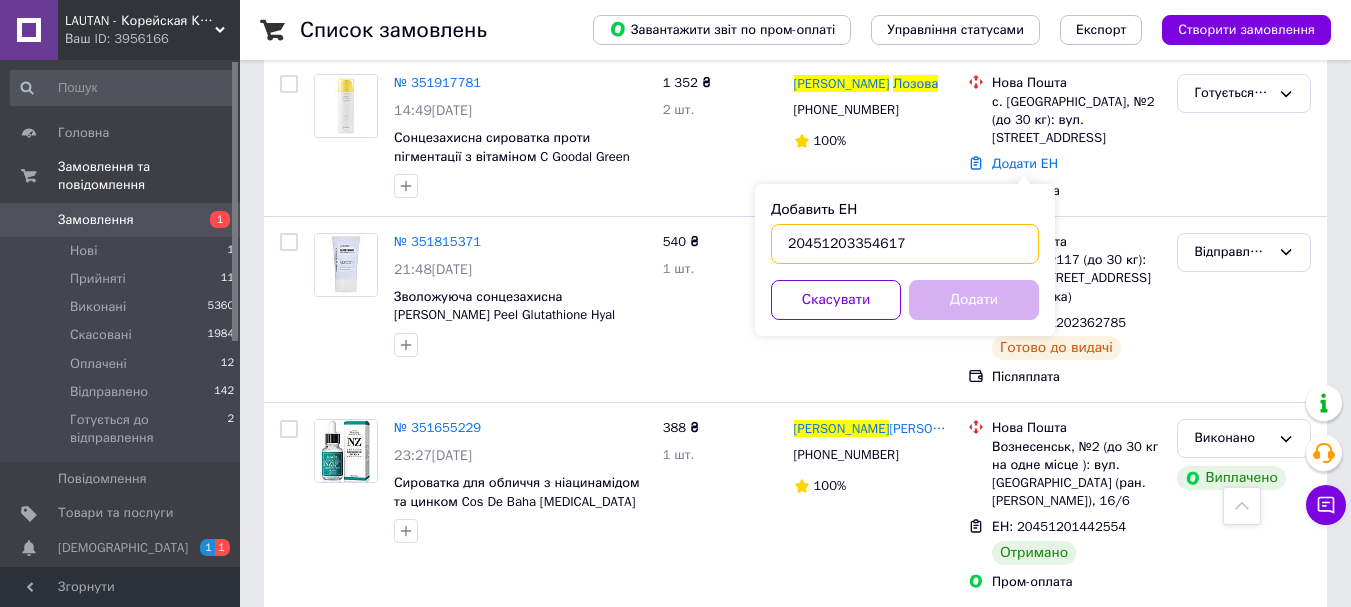 type on "20451203354617" 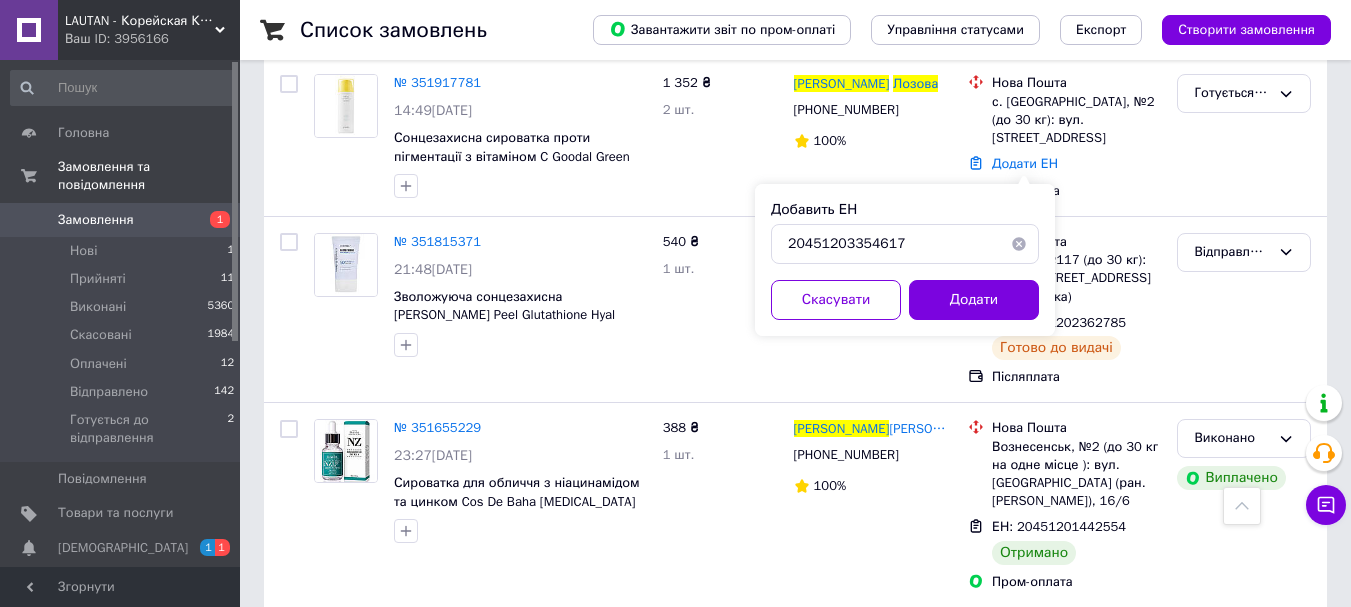 click on "Додати" at bounding box center [974, 300] 